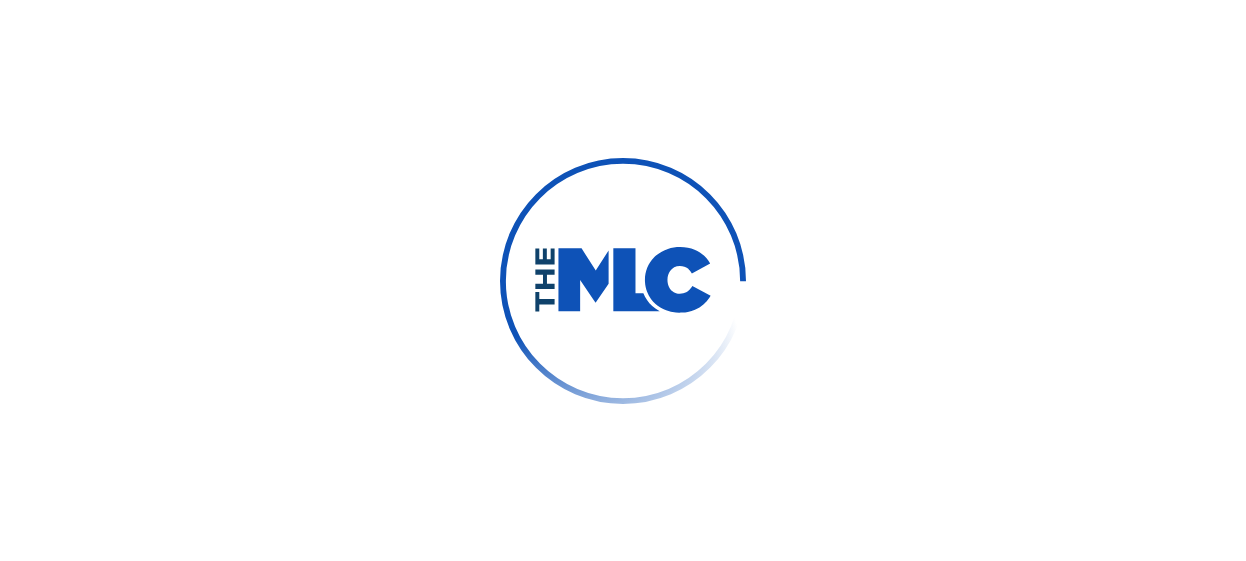 scroll, scrollTop: 0, scrollLeft: 0, axis: both 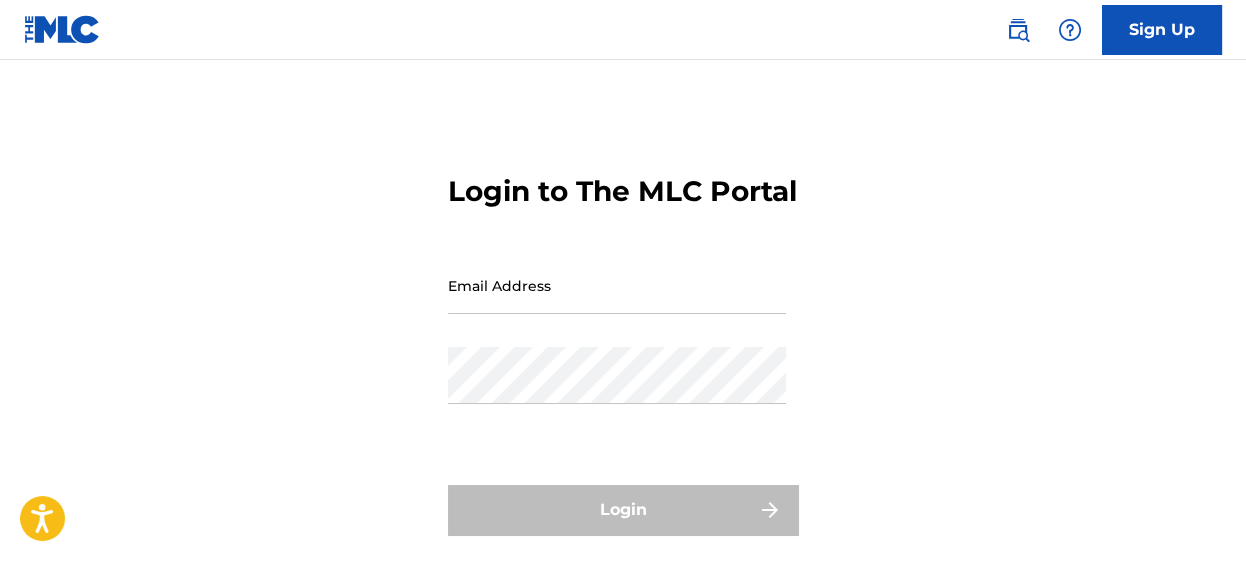 click on "Email Address" at bounding box center [617, 285] 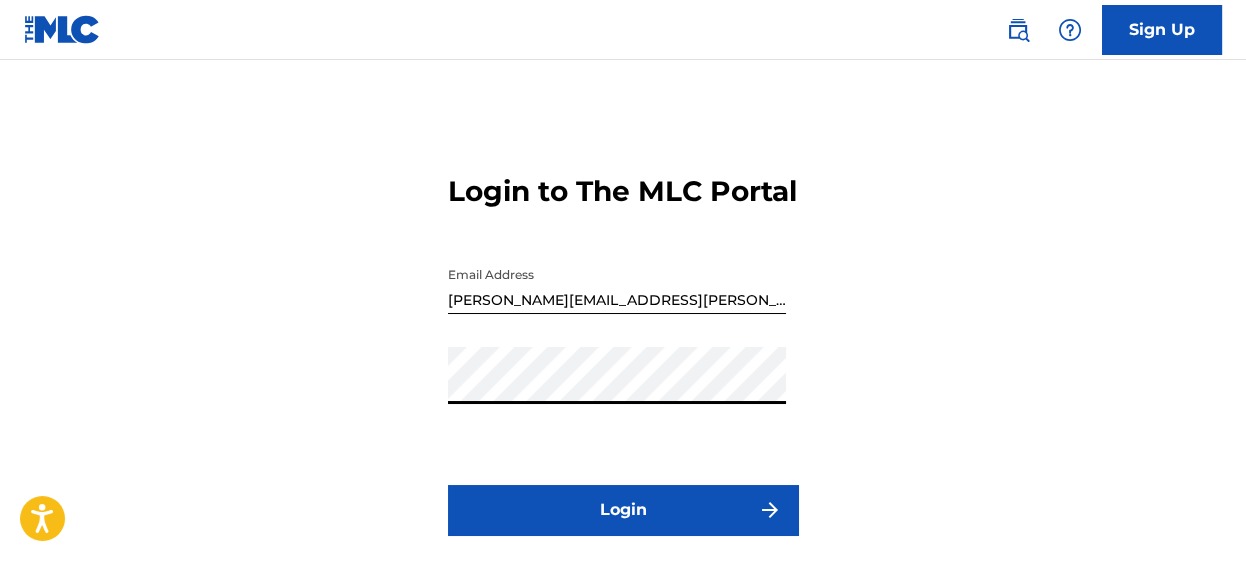 click on "Login" at bounding box center [623, 510] 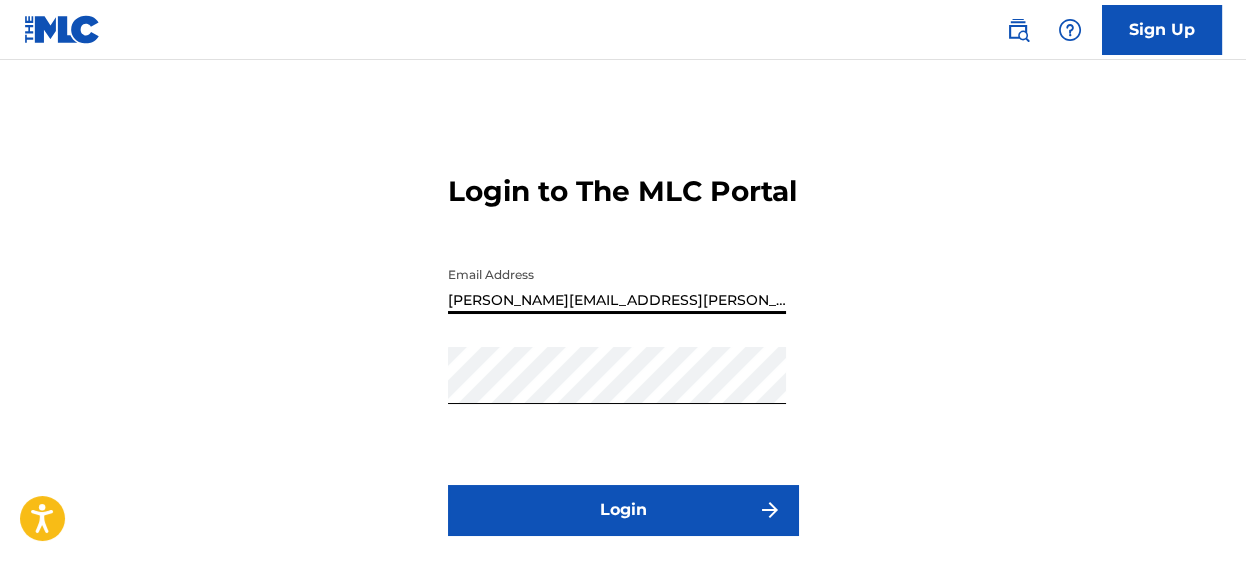 drag, startPoint x: 683, startPoint y: 337, endPoint x: 401, endPoint y: 350, distance: 282.2995 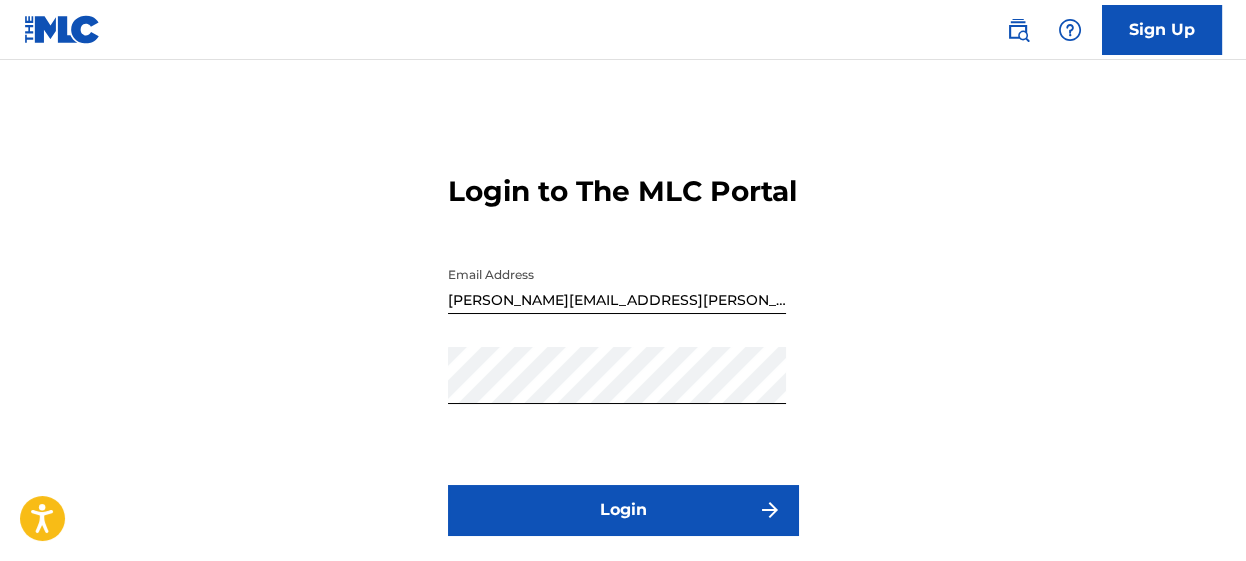 click on "Login to The MLC Portal Email Address Jennifer.Handley@themlc.com Password Login Forgot password?" at bounding box center (623, 359) 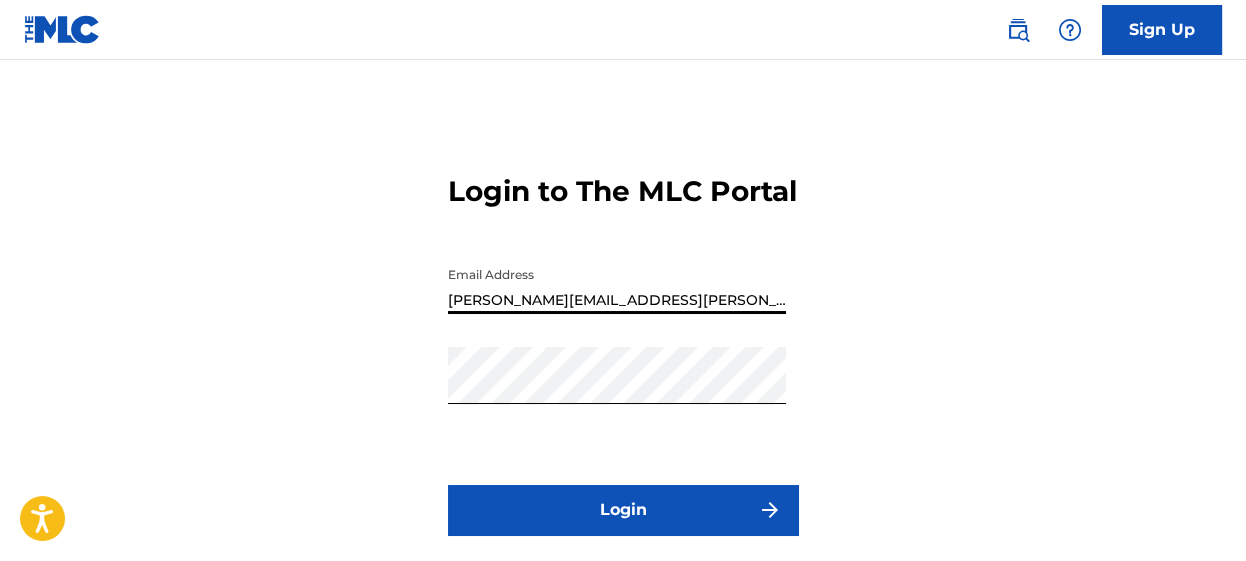 drag, startPoint x: 679, startPoint y: 329, endPoint x: 387, endPoint y: 349, distance: 292.68414 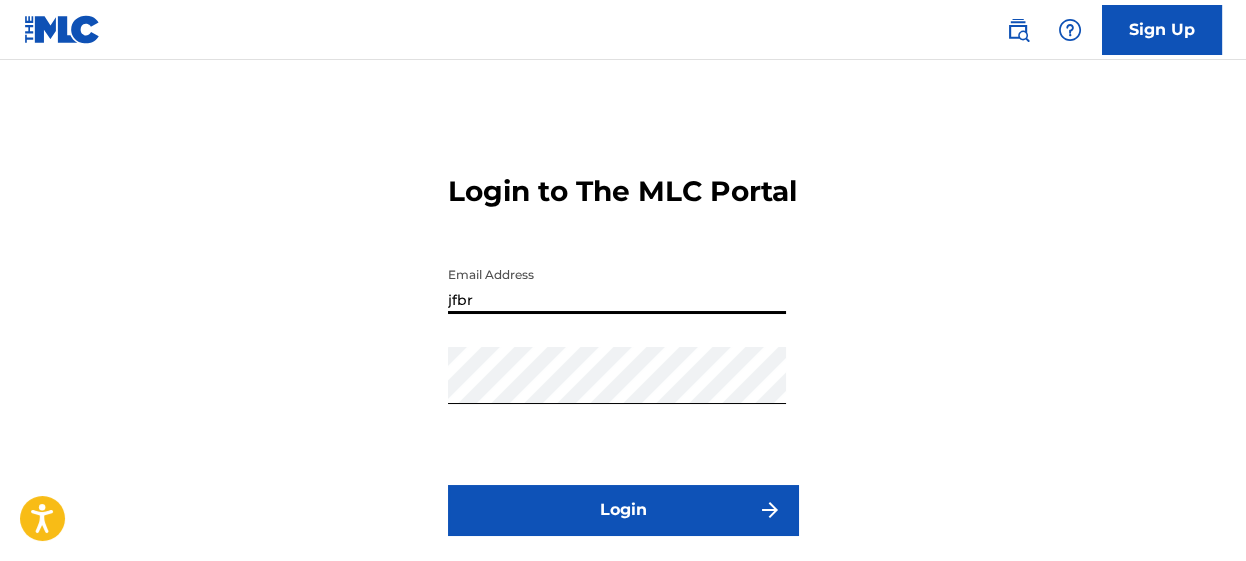 type on "Jfbrown35@gmail.com" 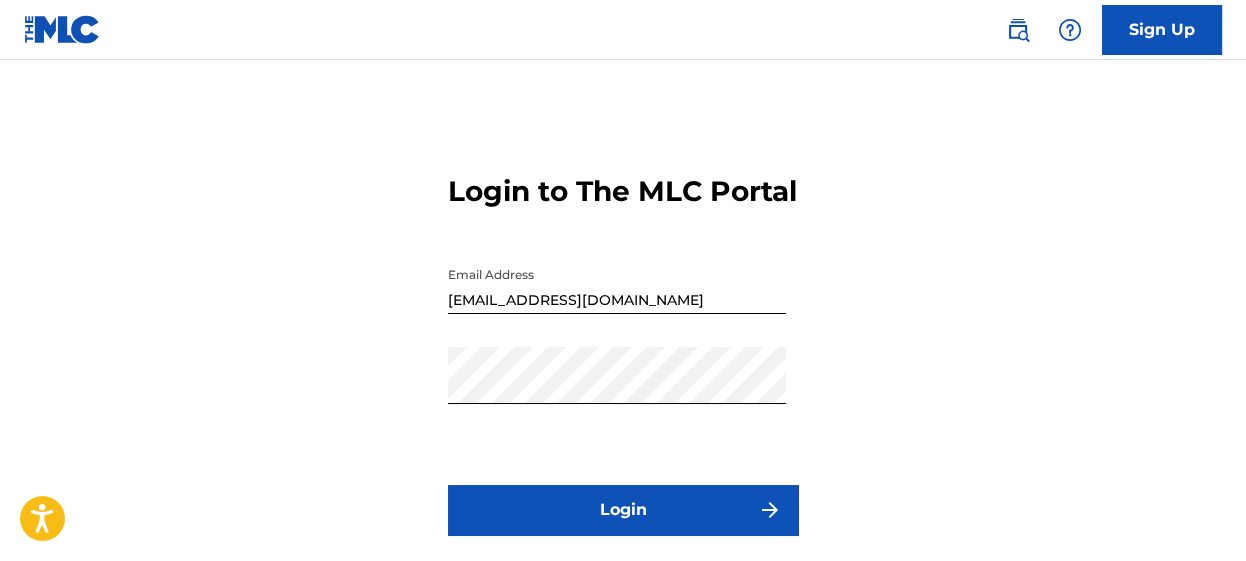 click on "Login" at bounding box center (623, 510) 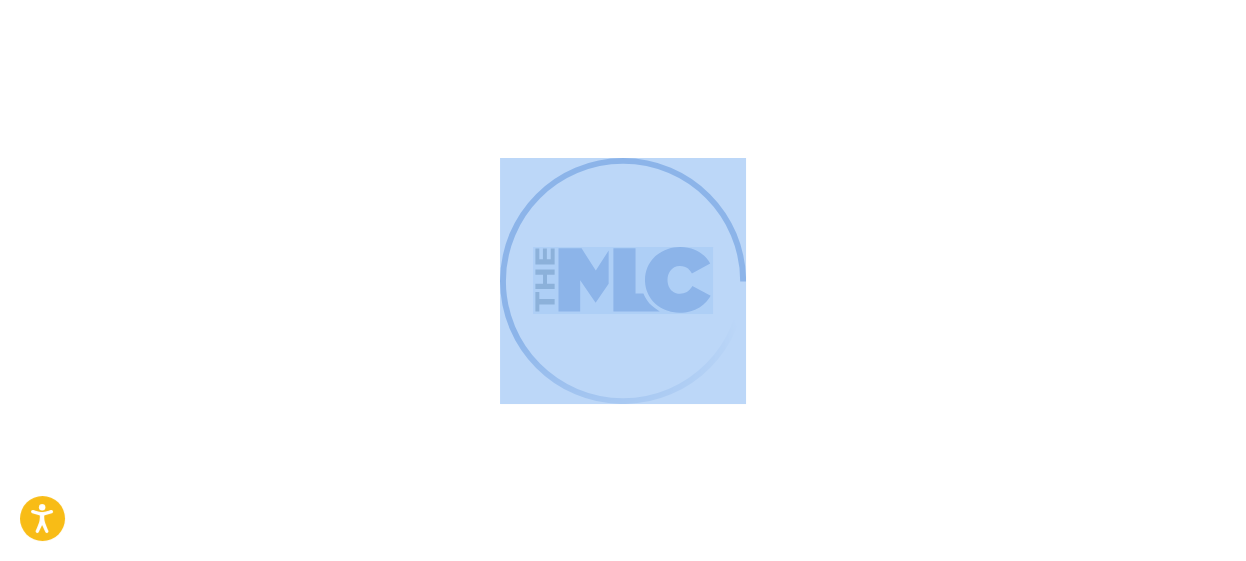 click at bounding box center [623, 280] 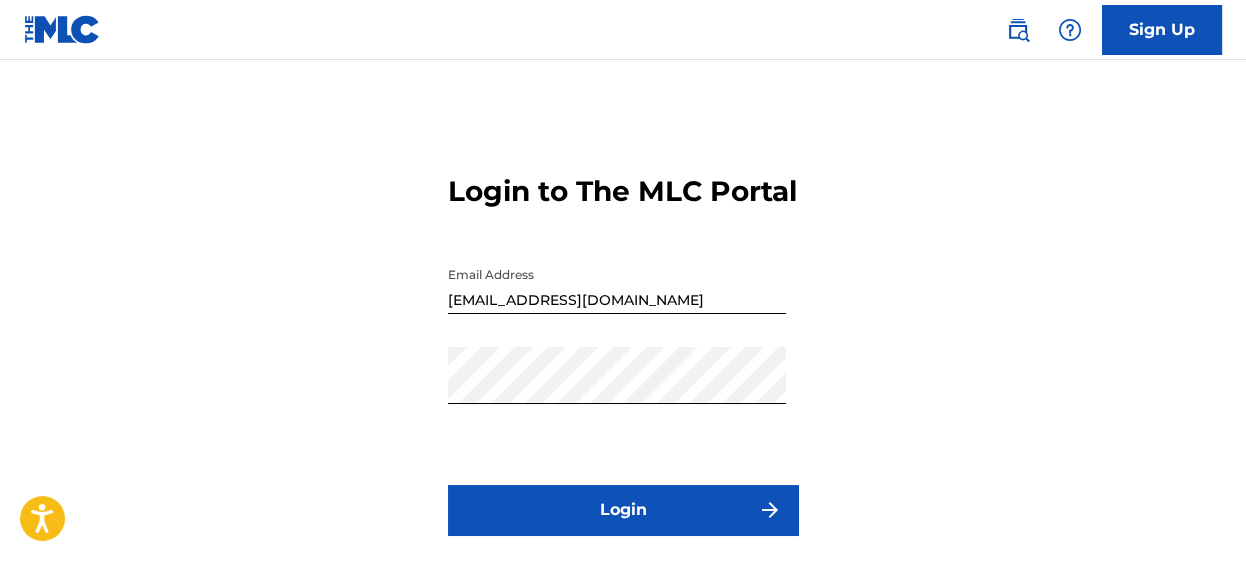 scroll, scrollTop: 178, scrollLeft: 0, axis: vertical 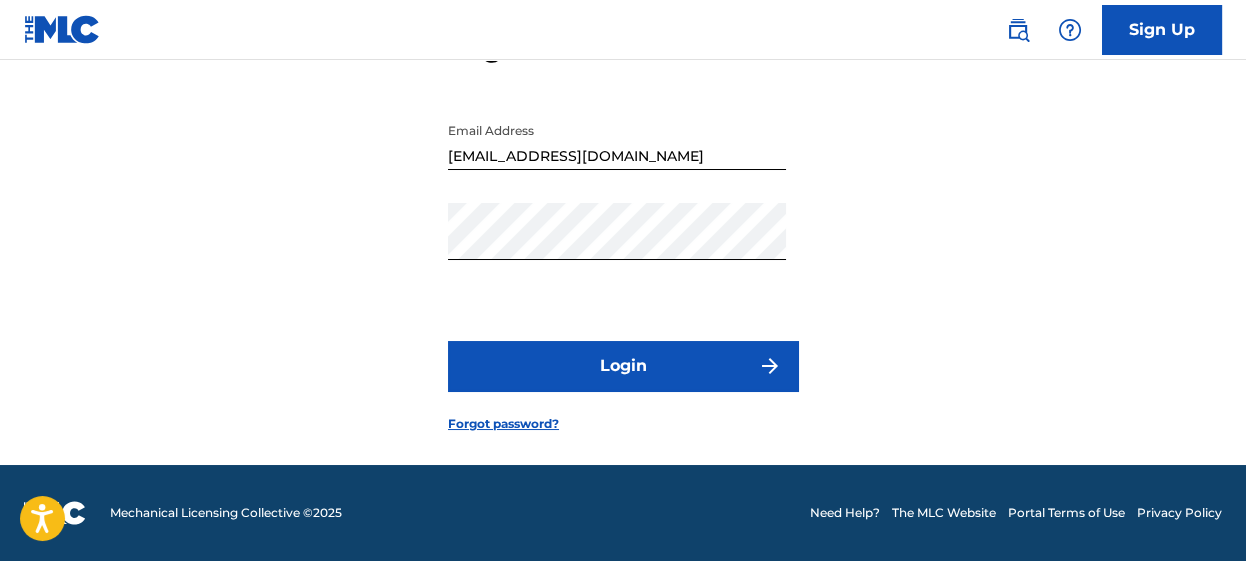 click on "Forgot password?" at bounding box center [503, 424] 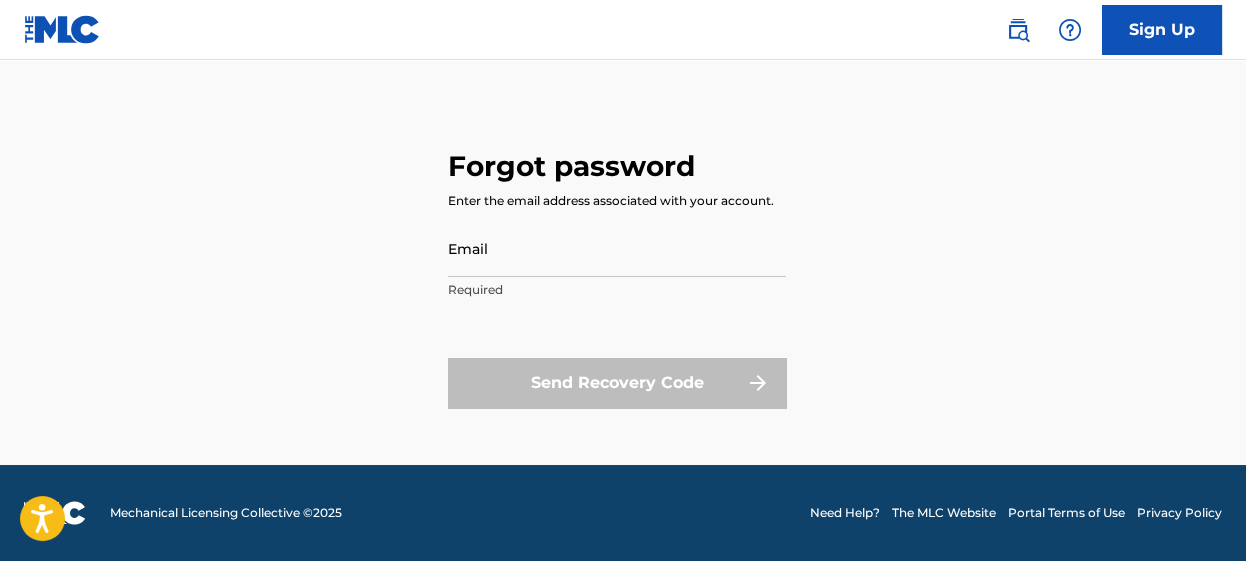 scroll, scrollTop: 0, scrollLeft: 0, axis: both 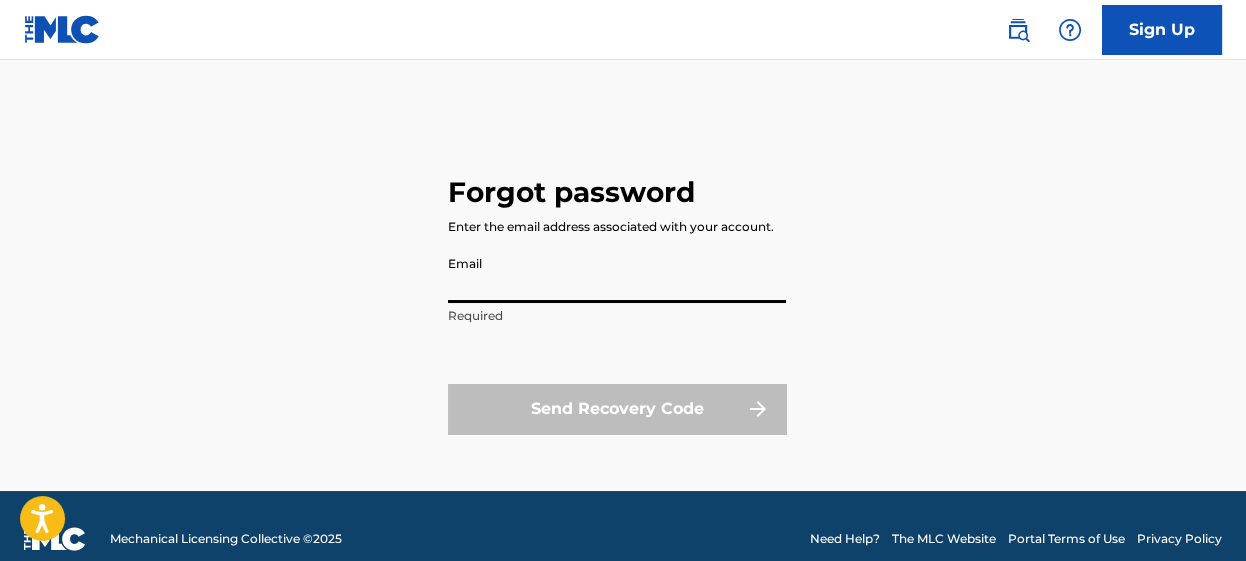 click on "Email" at bounding box center (617, 274) 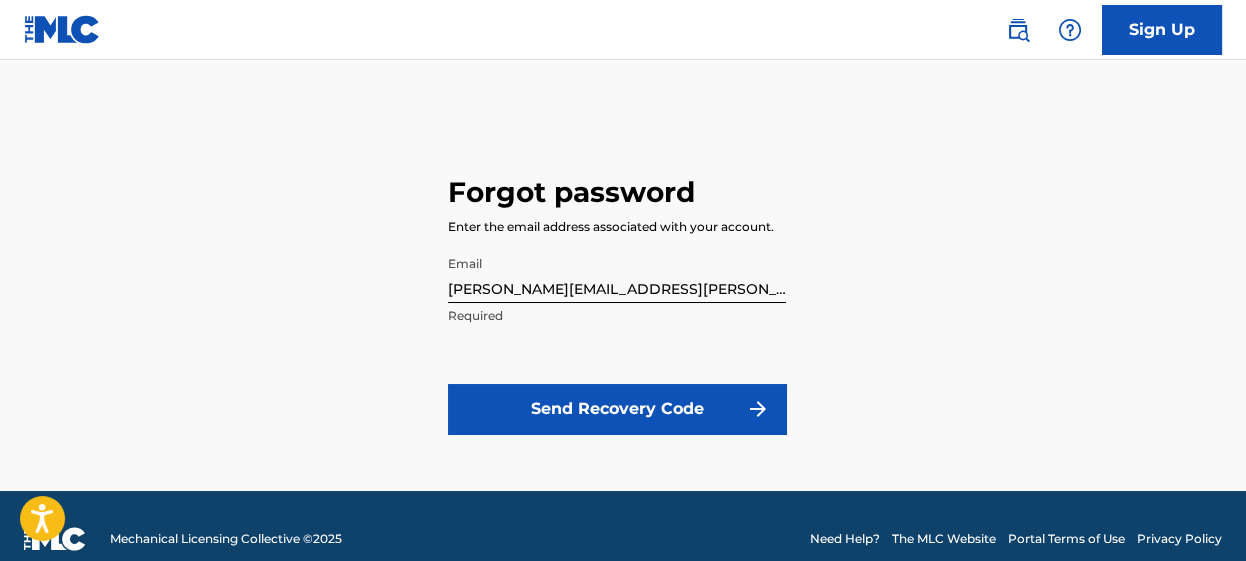 click on "Send Recovery Code" at bounding box center (617, 409) 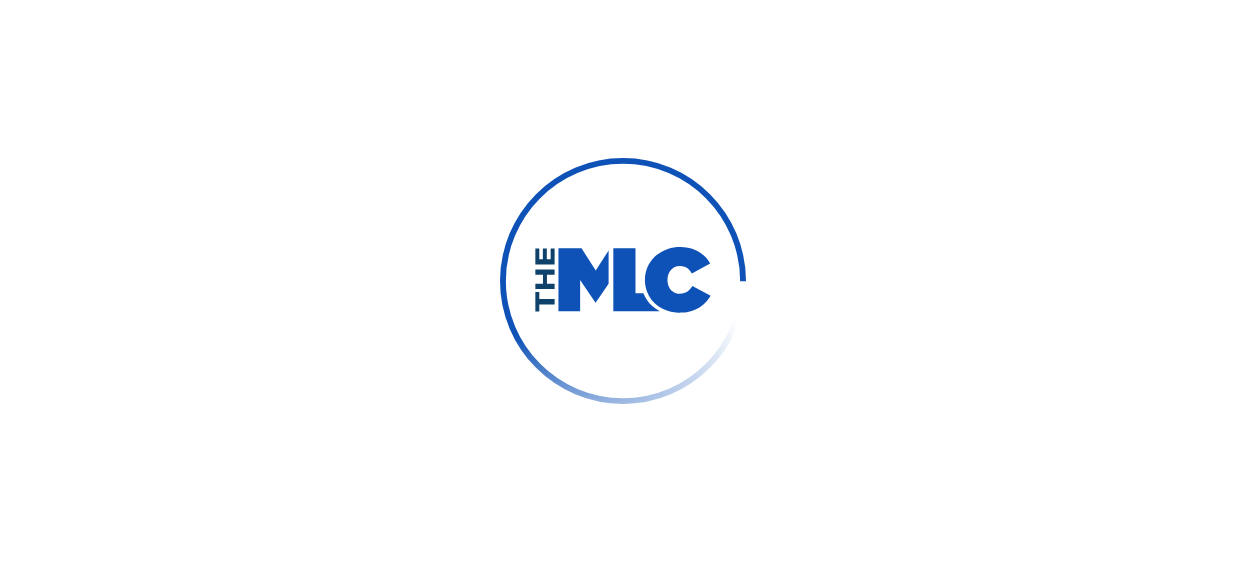 scroll, scrollTop: 0, scrollLeft: 0, axis: both 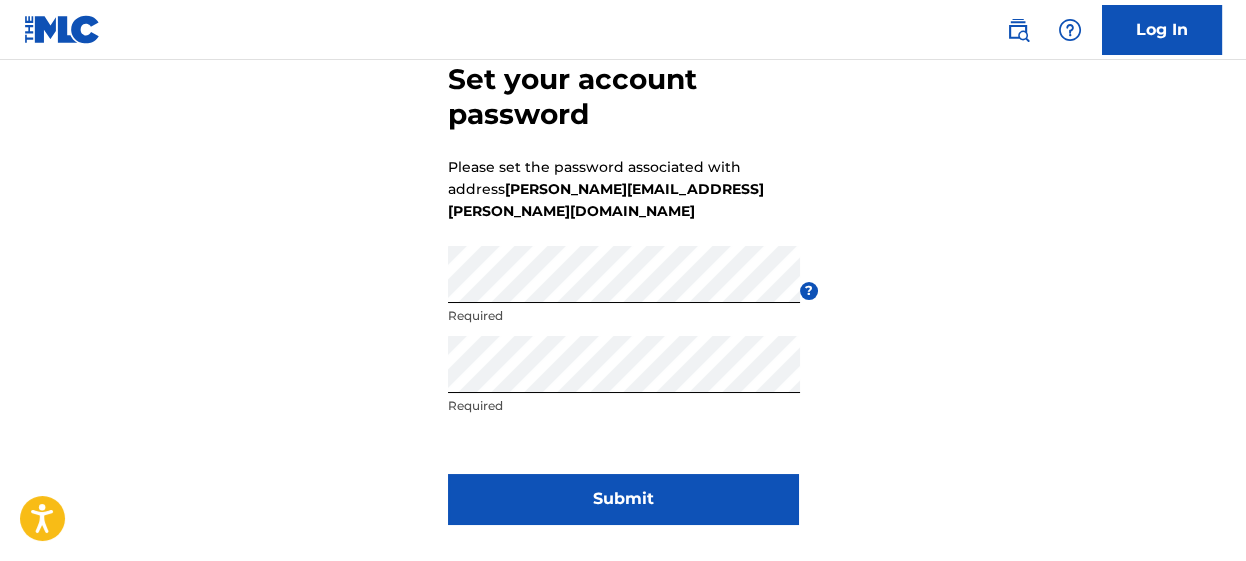 click on "Submit" at bounding box center (623, 499) 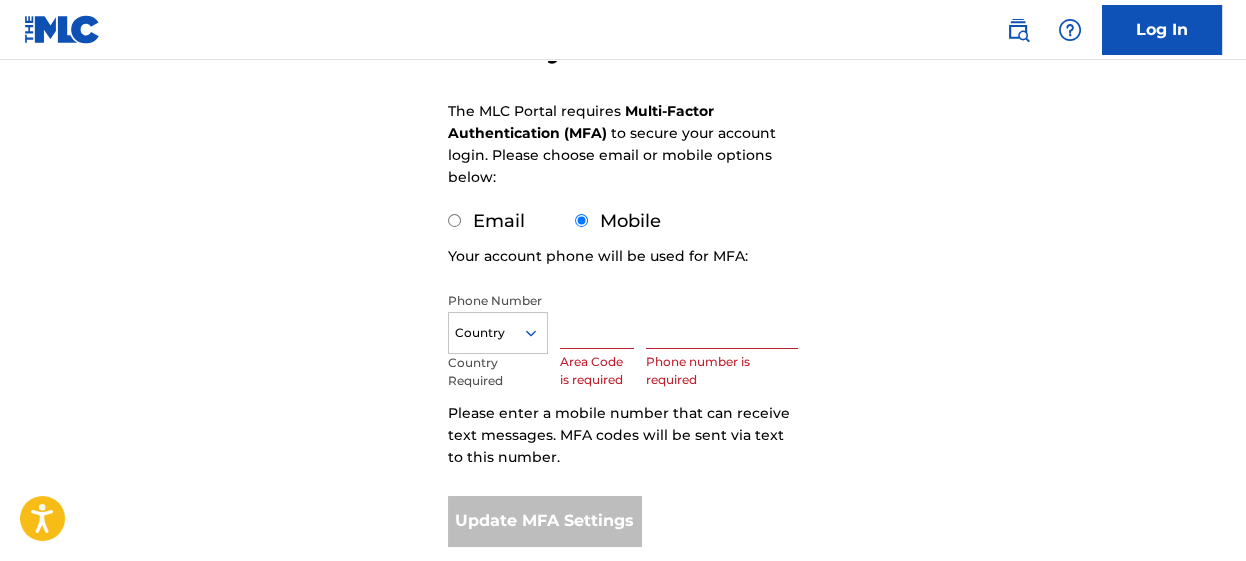 scroll, scrollTop: 264, scrollLeft: 0, axis: vertical 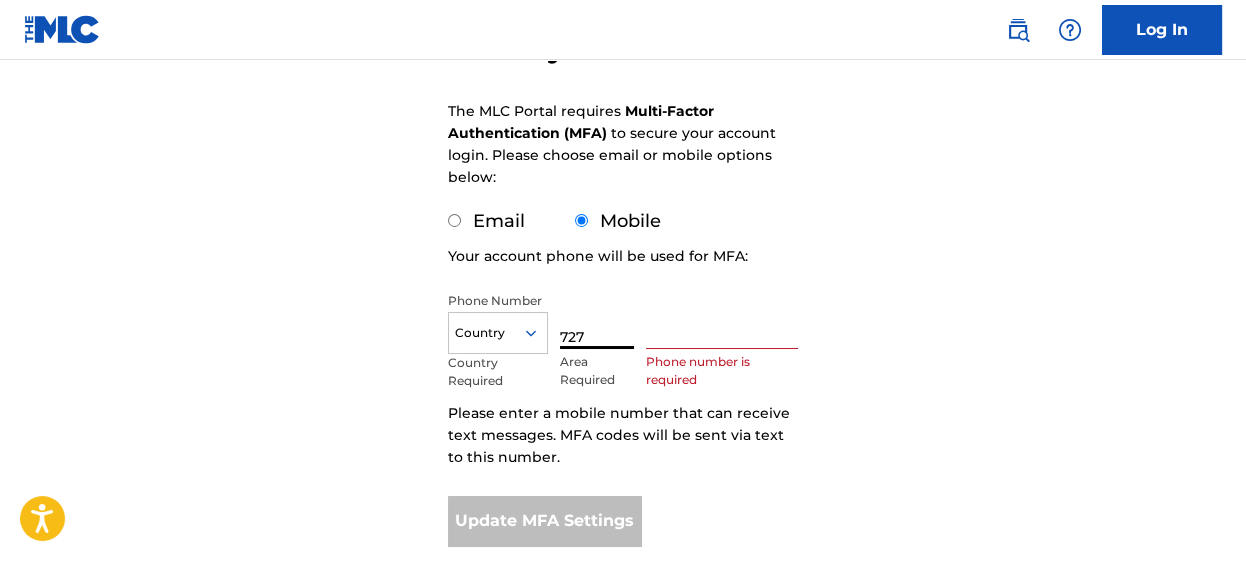 type on "727" 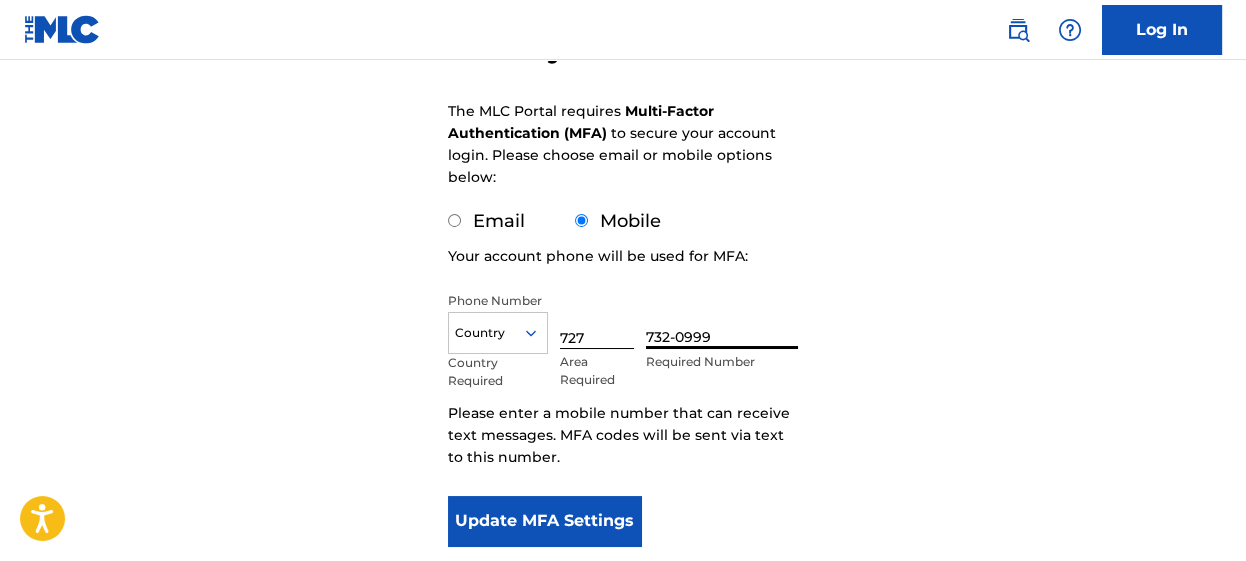 scroll, scrollTop: 308, scrollLeft: 0, axis: vertical 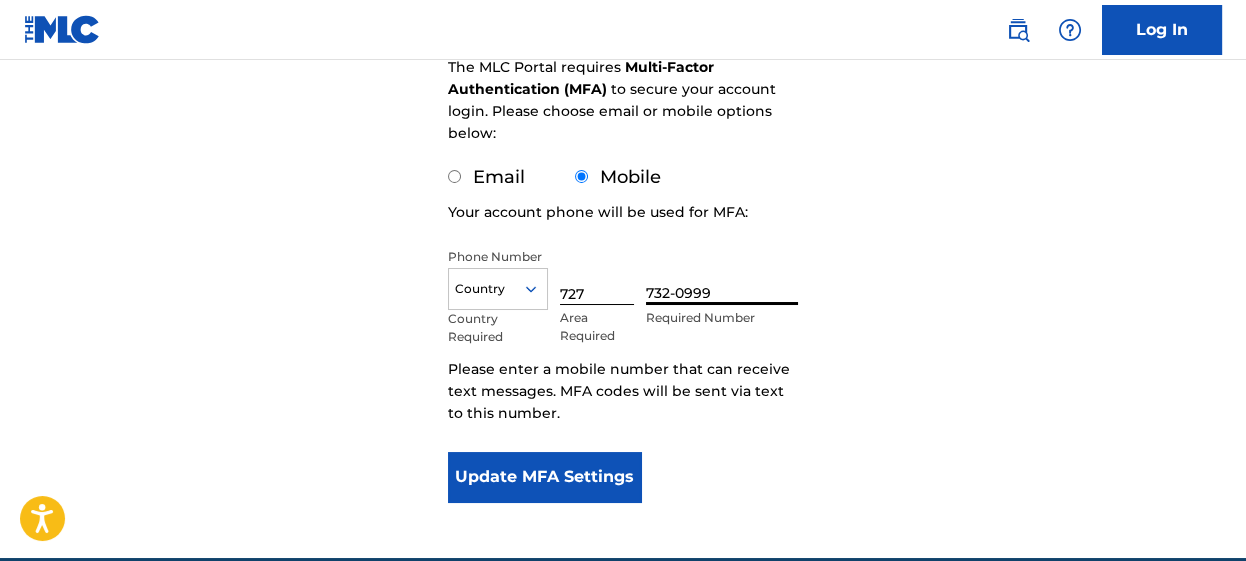 type on "732-0999" 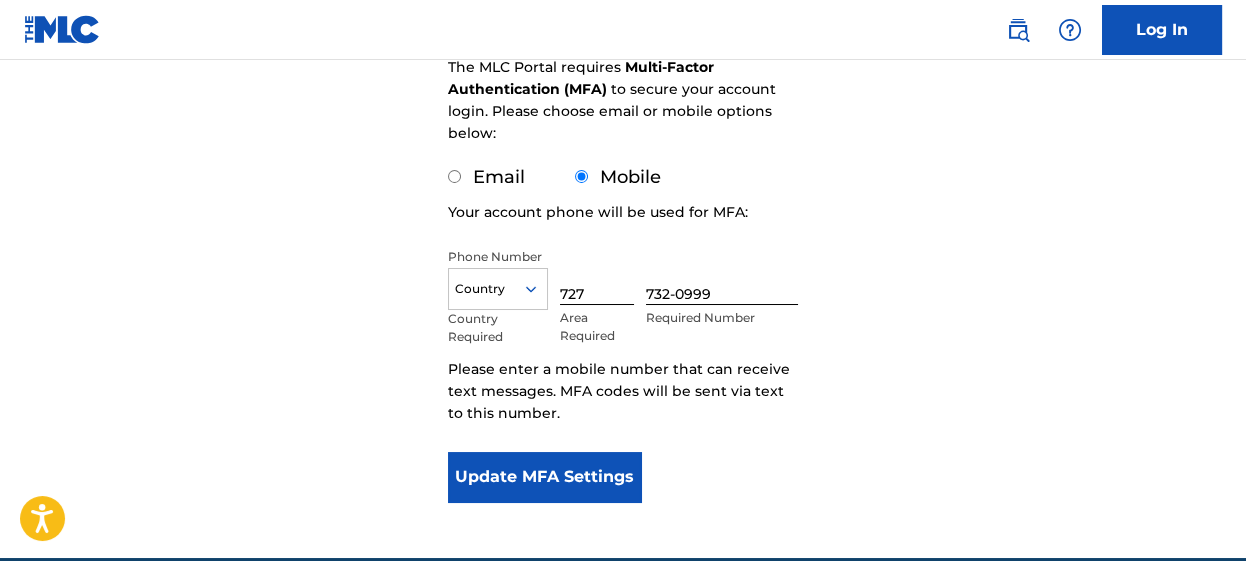 click on "Update MFA Settings" at bounding box center [544, 477] 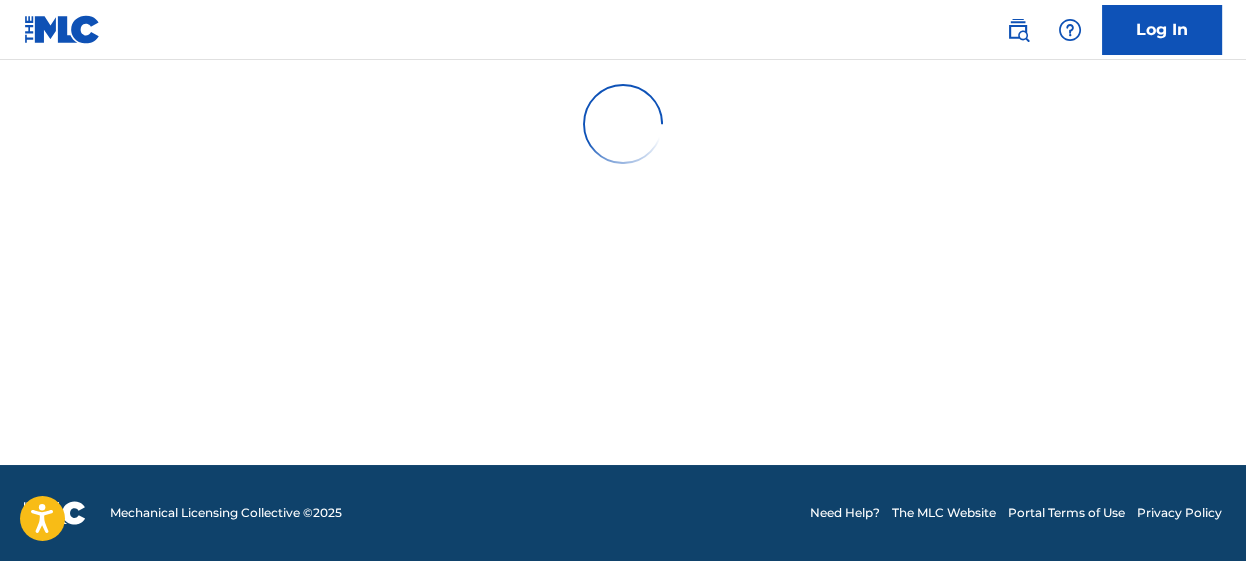scroll, scrollTop: 0, scrollLeft: 0, axis: both 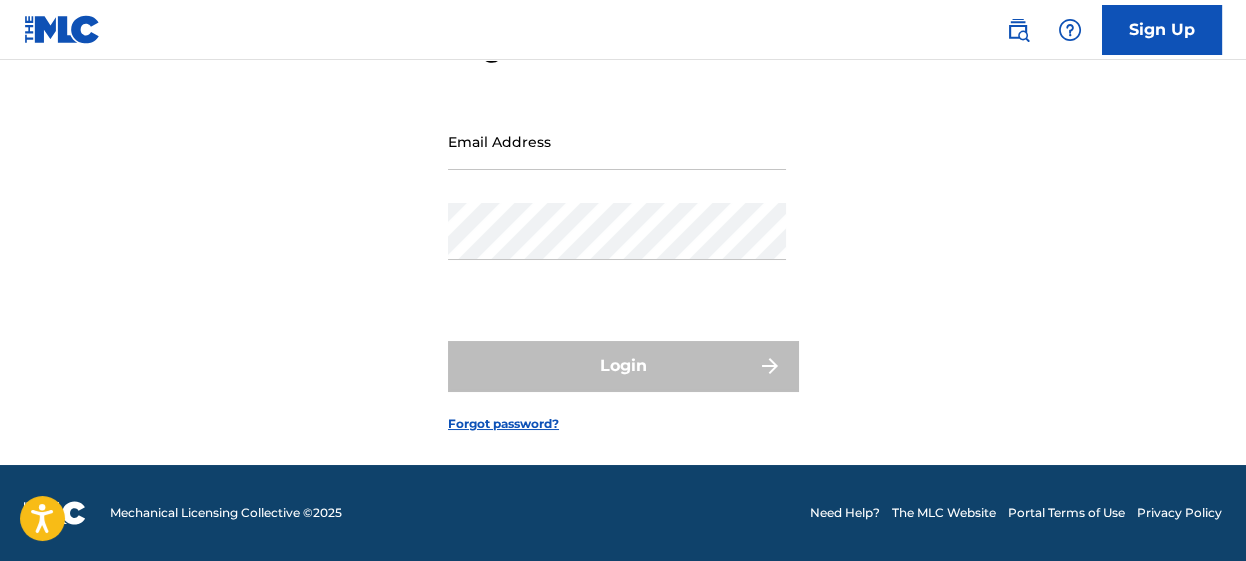 type on "[PERSON_NAME][EMAIL_ADDRESS][PERSON_NAME][DOMAIN_NAME]" 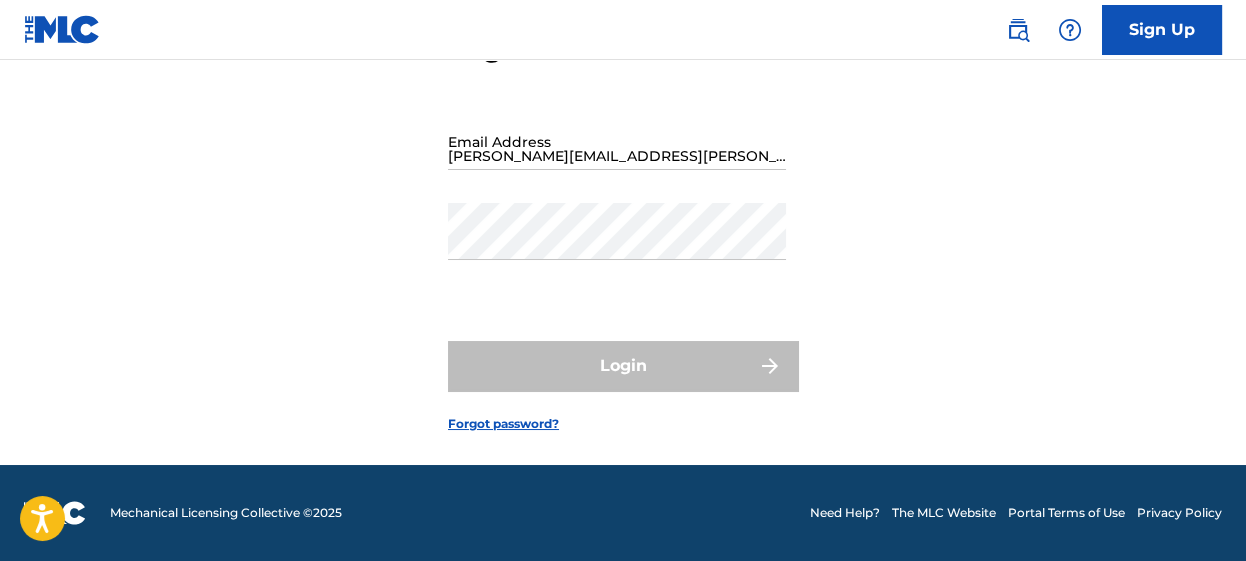 click on "Login" at bounding box center (623, 366) 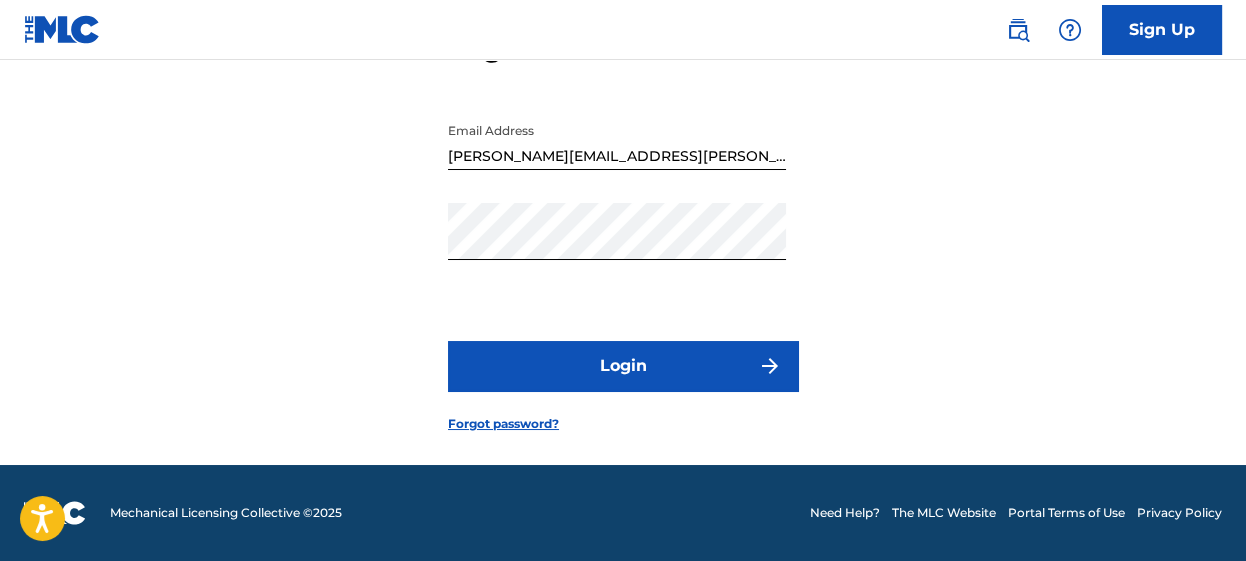click on "Login" at bounding box center (623, 366) 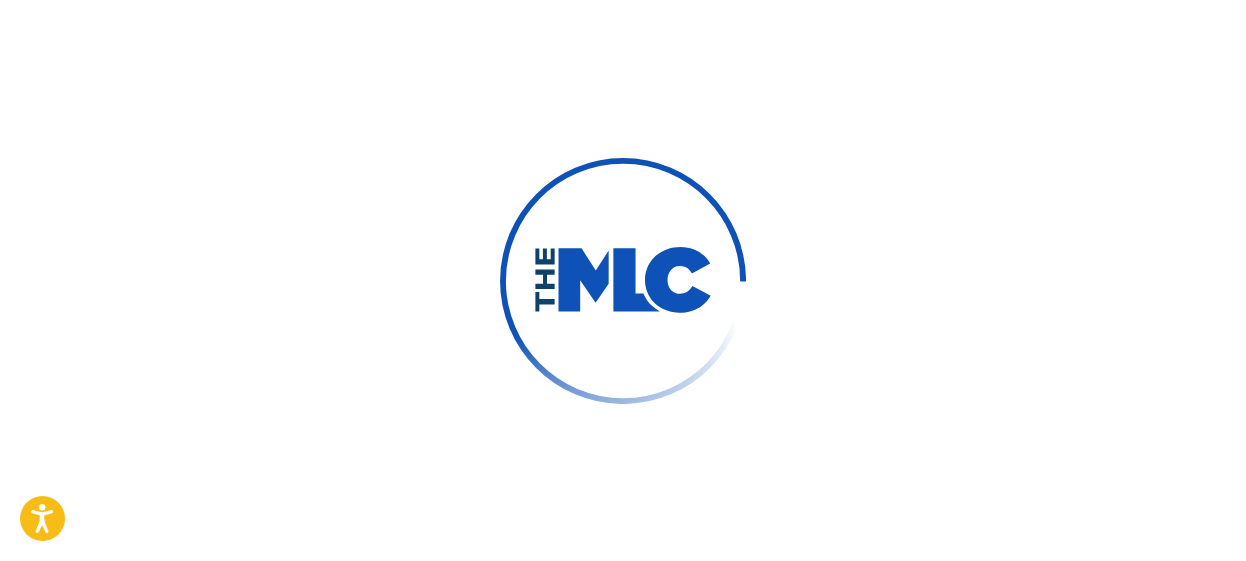 scroll, scrollTop: 0, scrollLeft: 0, axis: both 